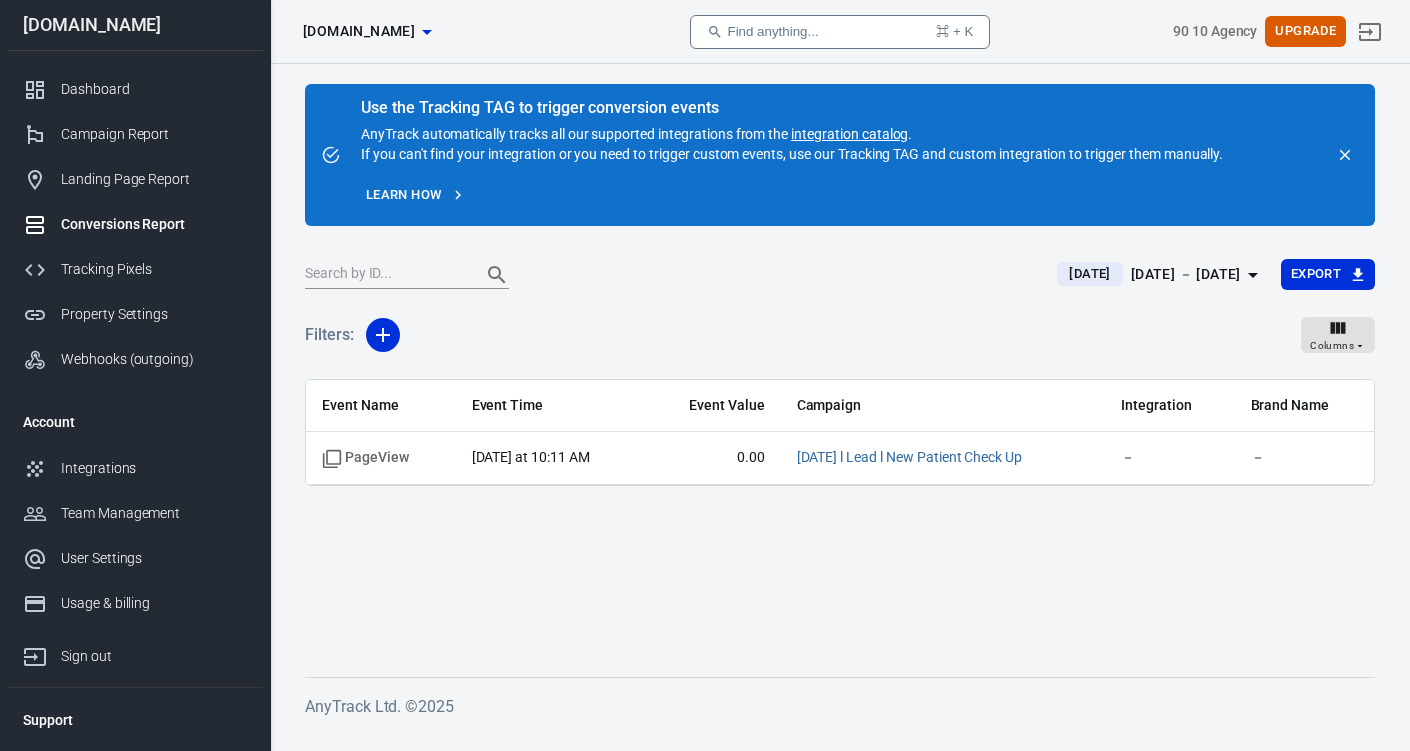 scroll, scrollTop: 0, scrollLeft: 0, axis: both 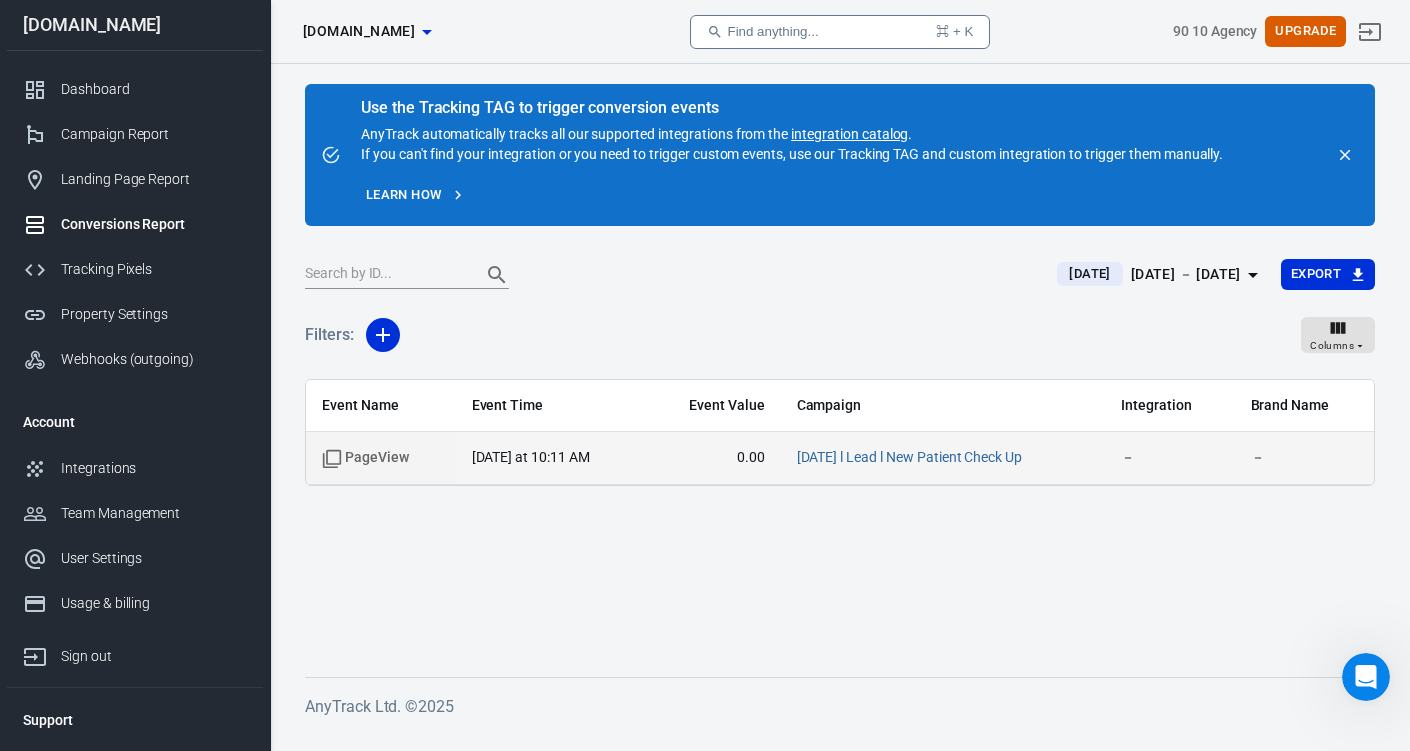 click on "[DATE] at 10:11 AM" at bounding box center (531, 457) 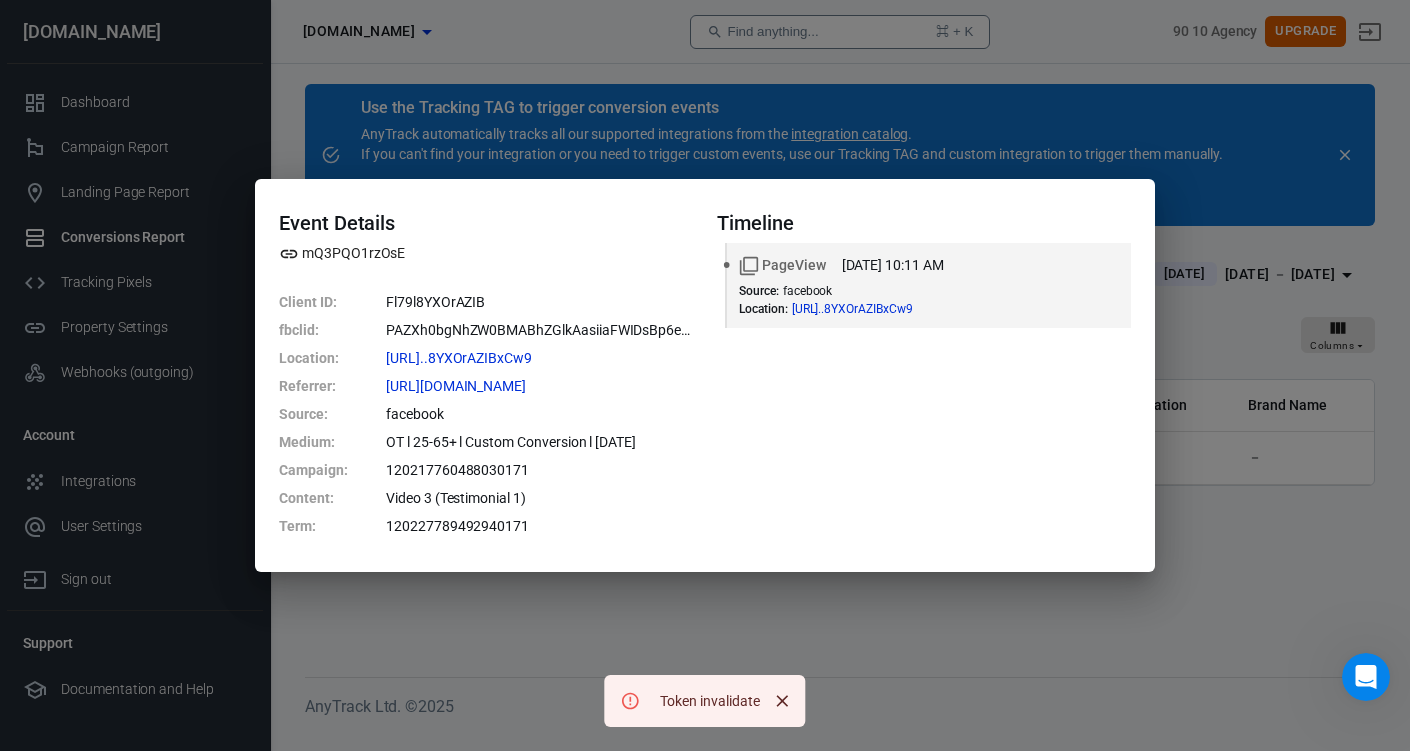 click on "Event Details   mQ3PQO1rzOsE Client ID : Fl79l8YXOrAZIB fbclid : PAZXh0bgNhZW0BMABhZGlkAasiiaFWIDsBp6e5amwAPvWwIx6lQbRzvglz2ZgIQJ4wF__ZdgW0vB6XuvLGZPBOQAqF2wvp_aem_7tFca0Ty80JMwuKqwZmJCQ Location : [URL]..8YXOrAZIBxCw9 Referrer : [URL][DOMAIN_NAME] Source : facebook Medium : OT l 25-65+ l Custom Conversion l [DATE] Campaign : 120217760488030171 Content : Video 3 (Testimonial 1) Term : 120227789492940171 Timeline   PageView [DATE] 10:11 AM Source : facebook Location : [URL]..8YXOrAZIBxCw9" at bounding box center [705, 375] 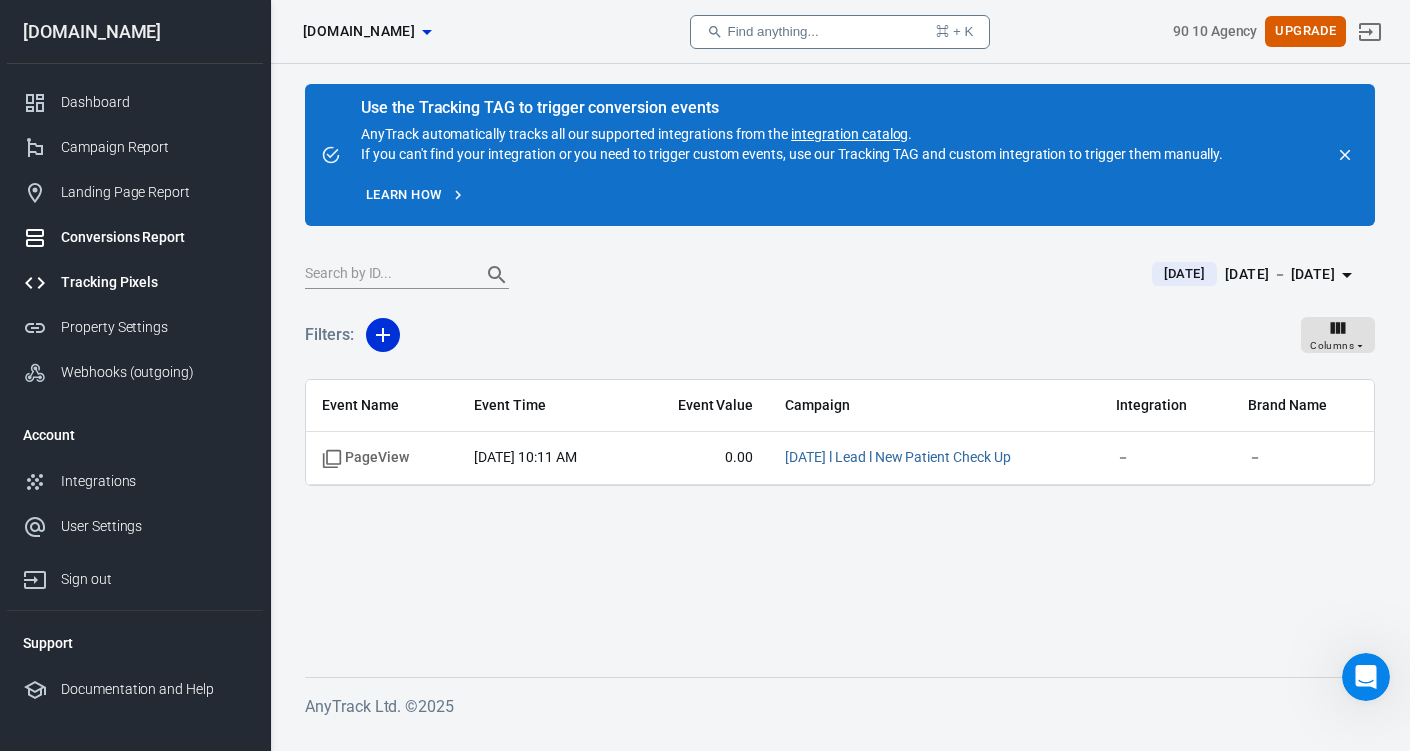 click on "Tracking Pixels" at bounding box center [154, 282] 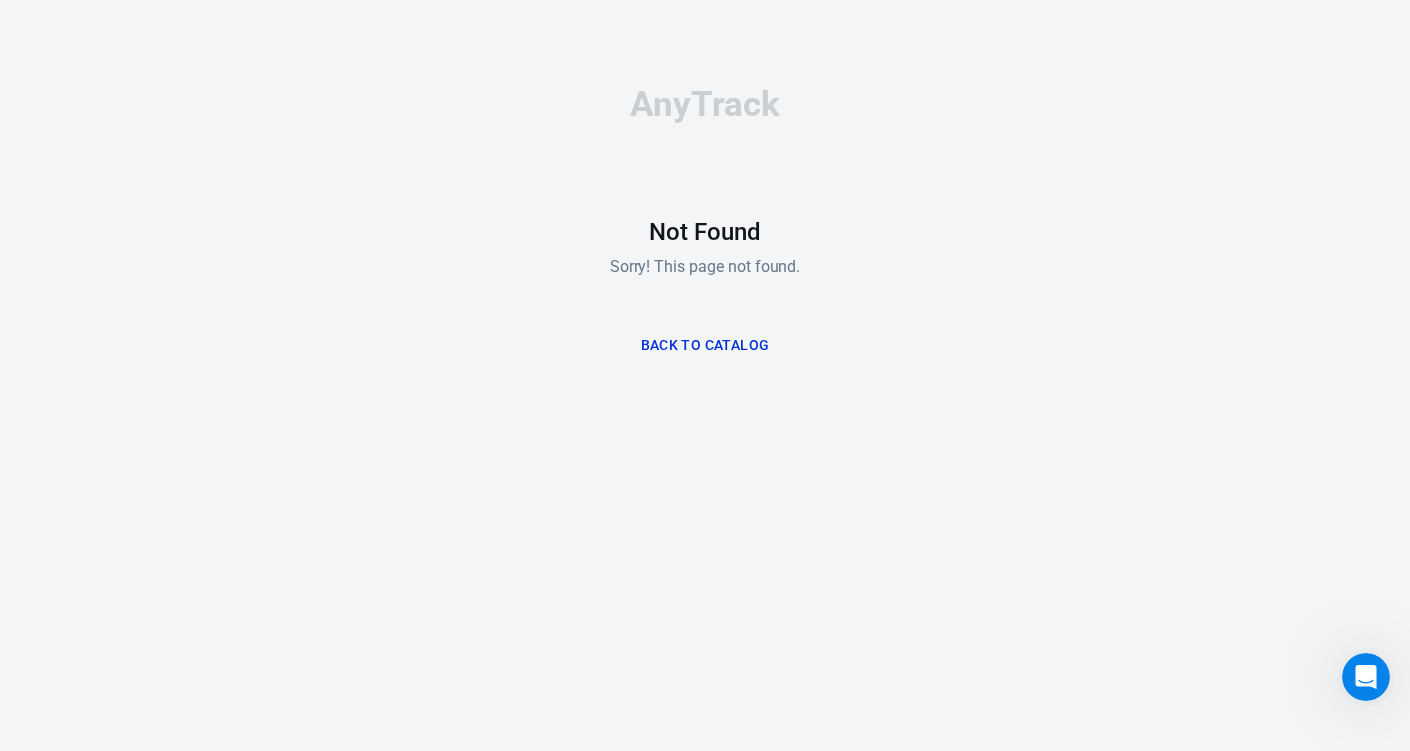 click on "Back to Catalog" at bounding box center (705, 345) 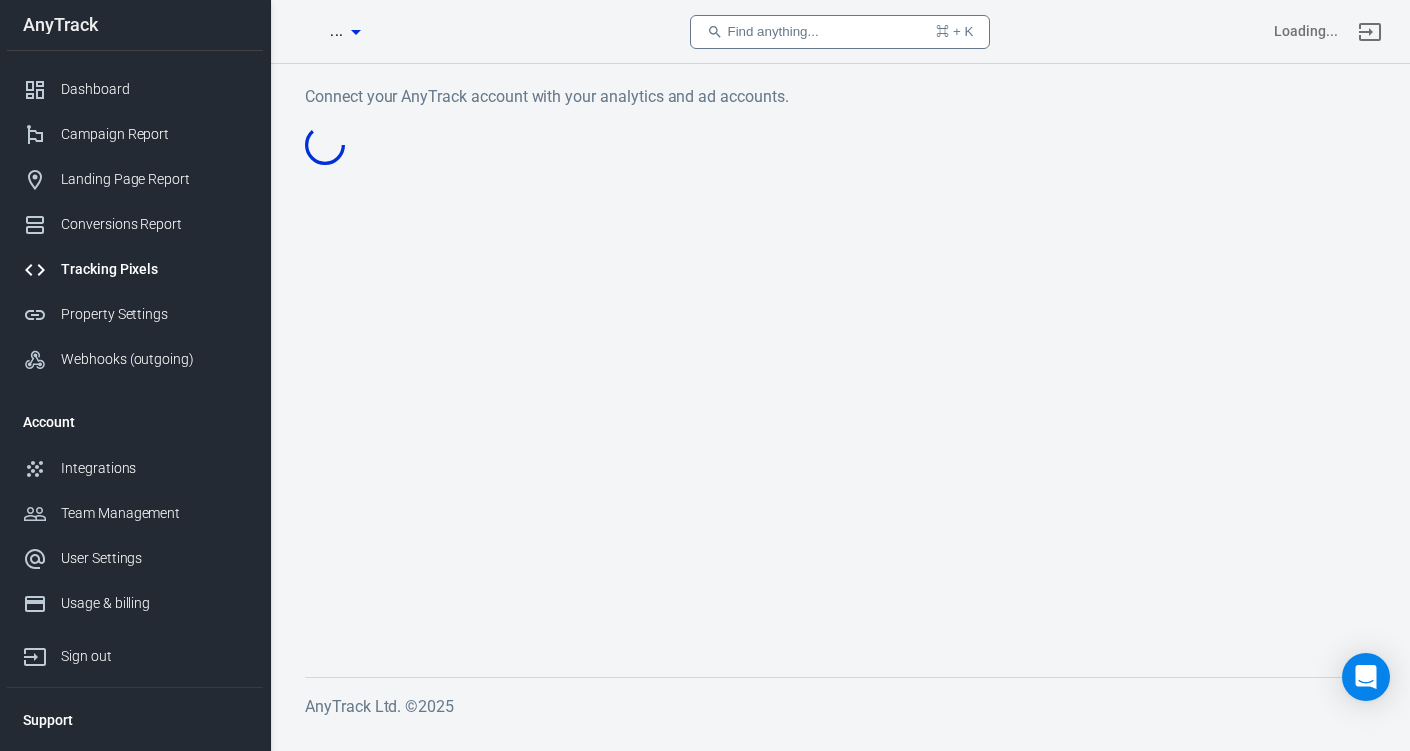 scroll, scrollTop: 0, scrollLeft: 0, axis: both 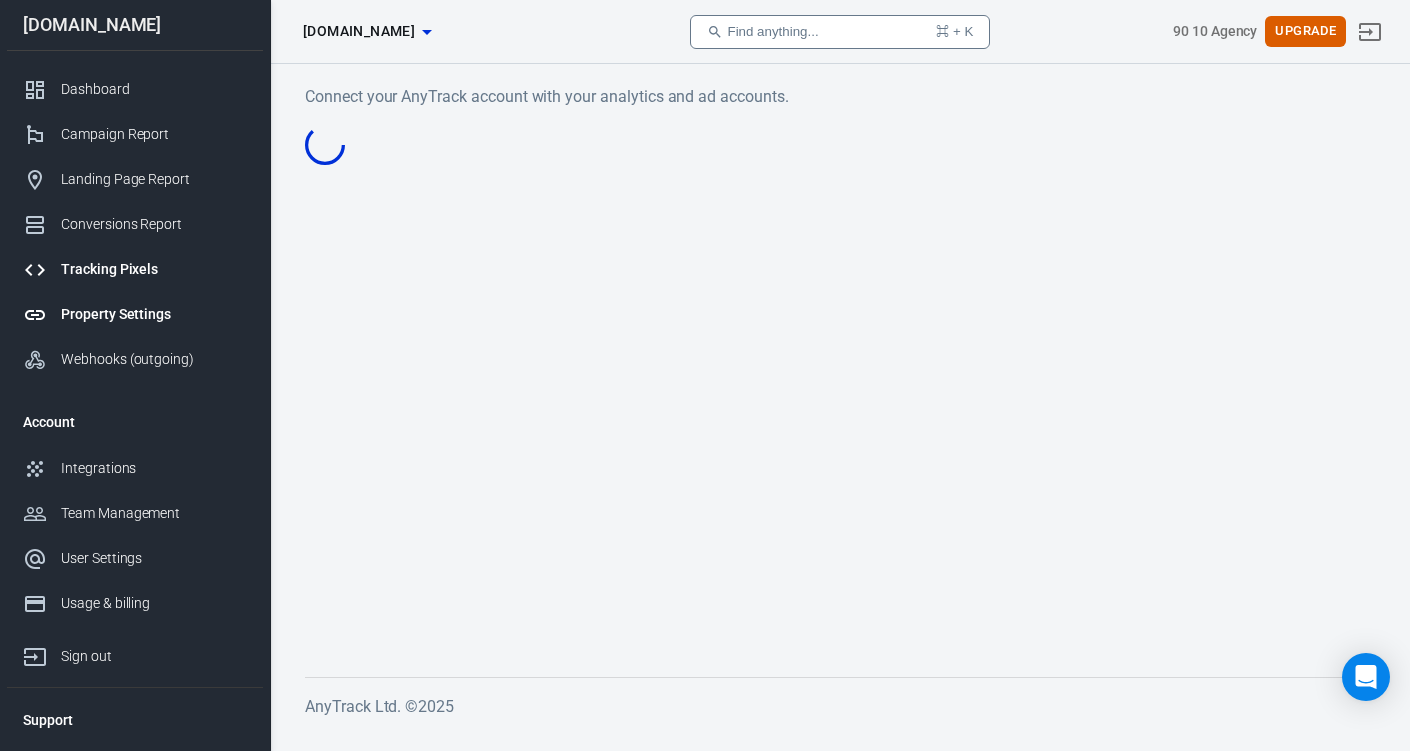 click on "Property Settings" at bounding box center (154, 314) 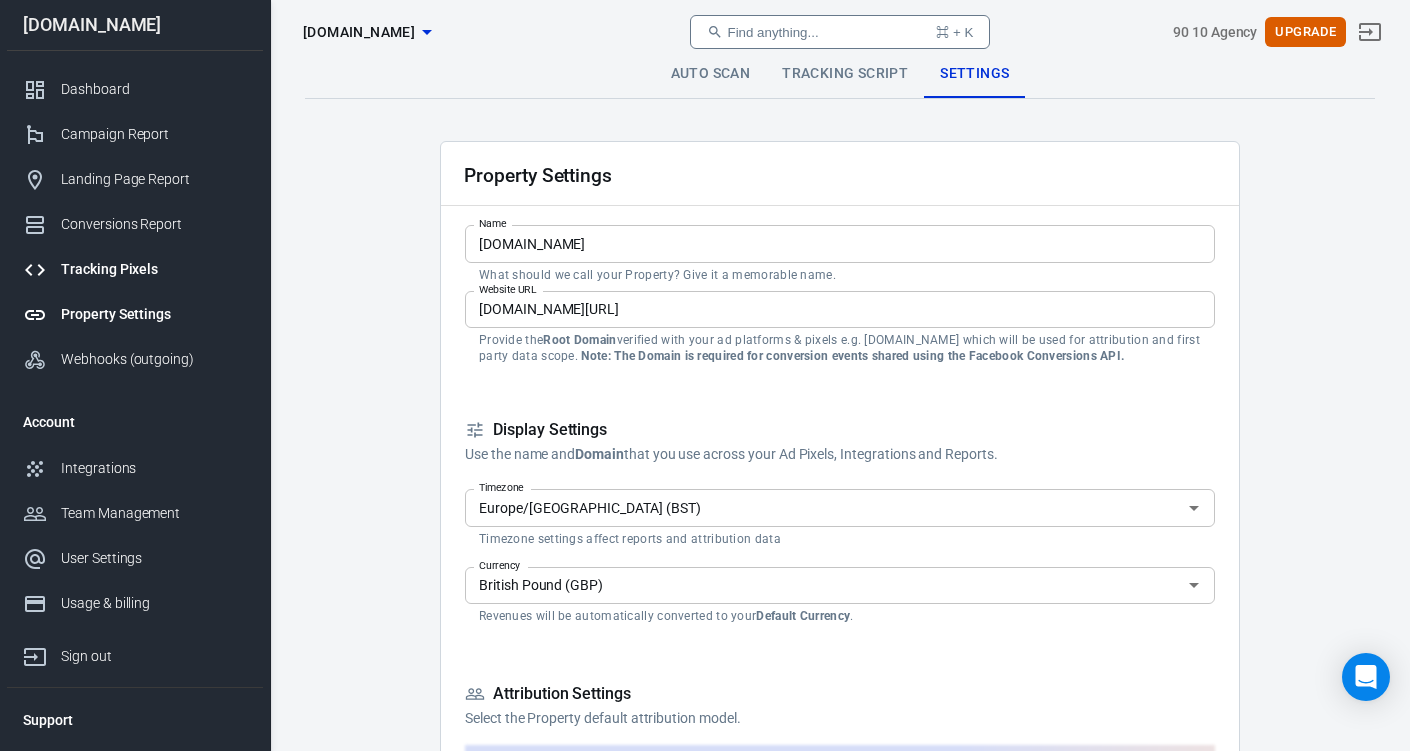 click on "Tracking Pixels" at bounding box center [154, 269] 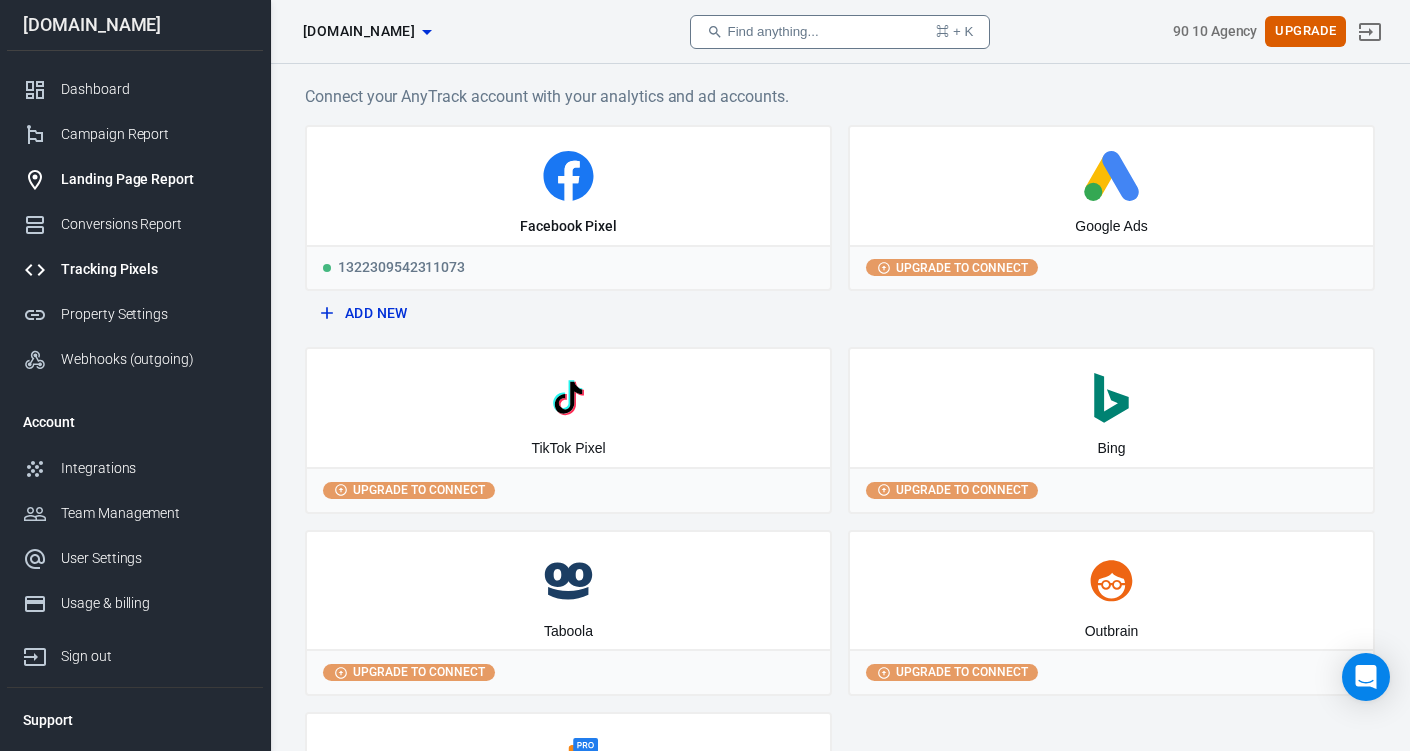 click on "Landing Page Report" at bounding box center (135, 179) 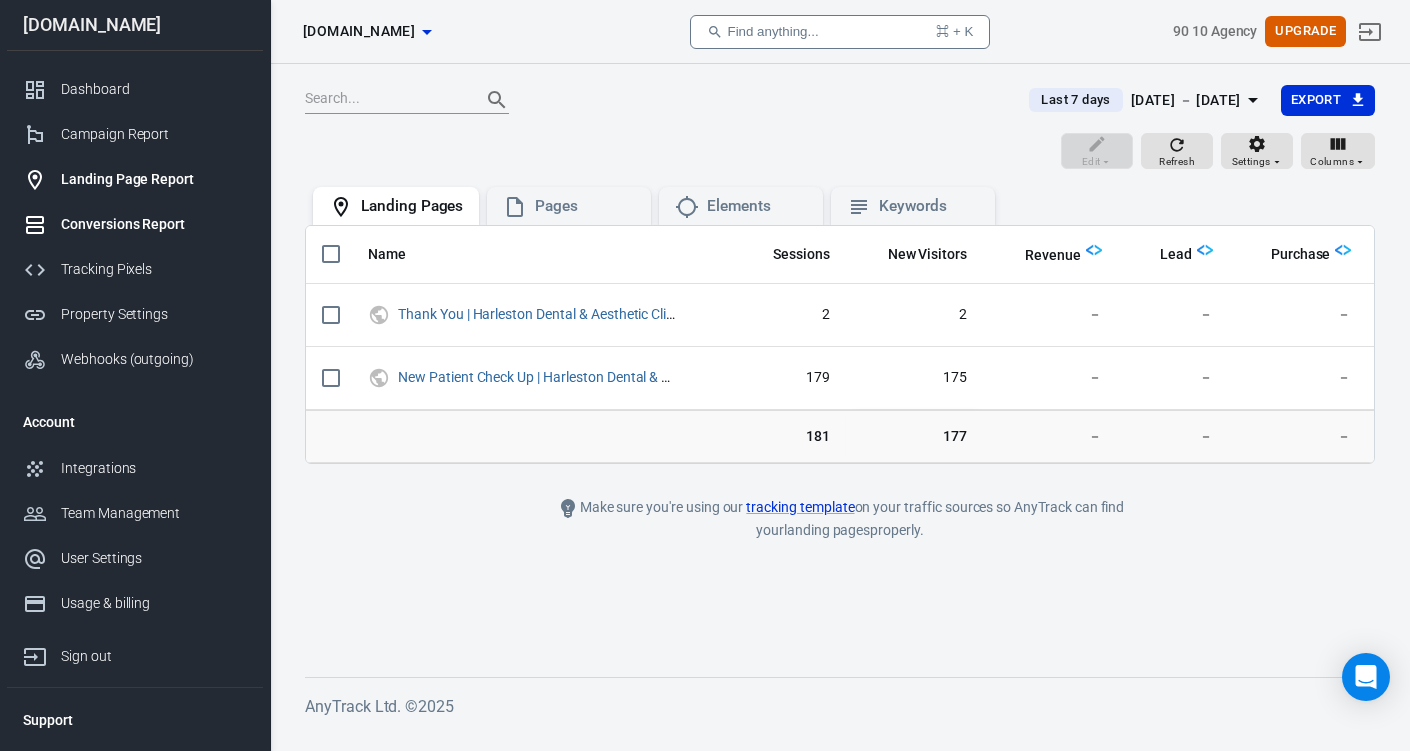 click on "Conversions Report" at bounding box center [154, 224] 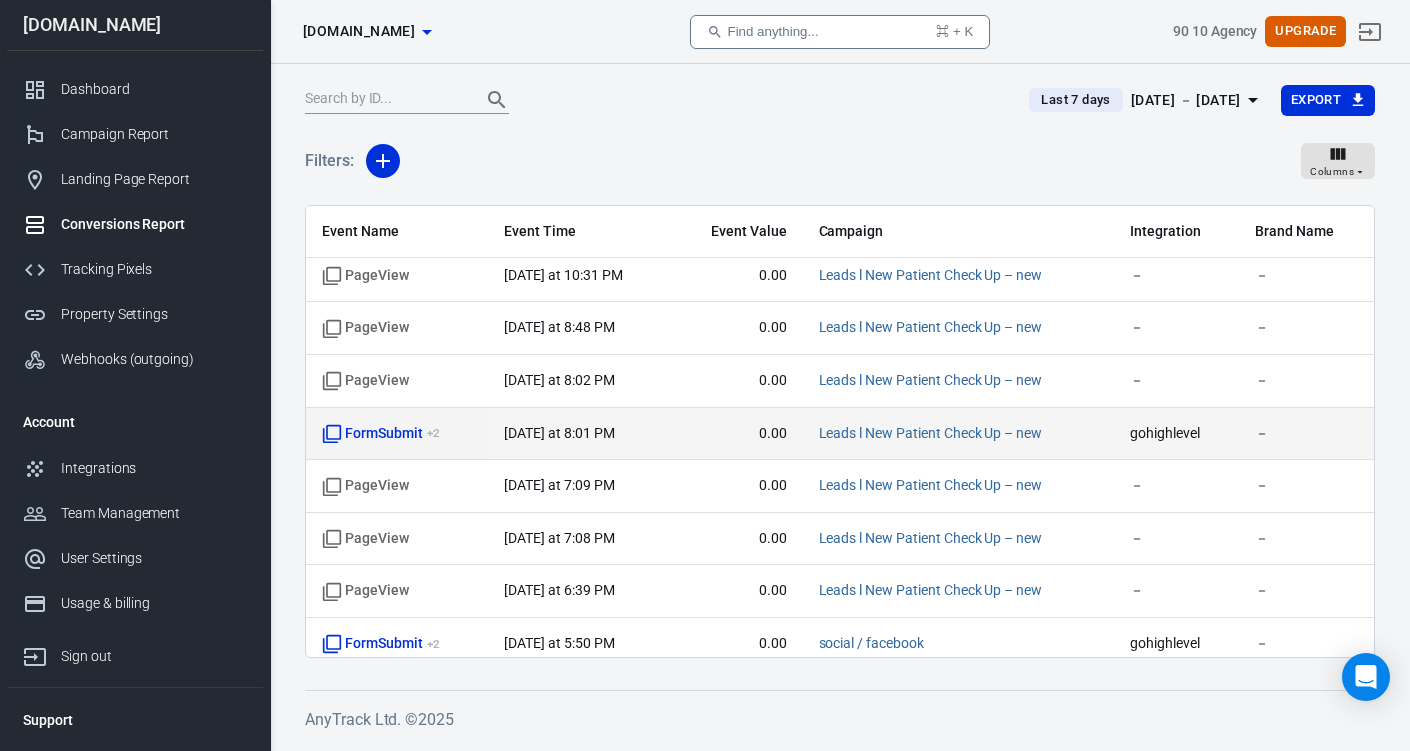 scroll, scrollTop: 0, scrollLeft: 0, axis: both 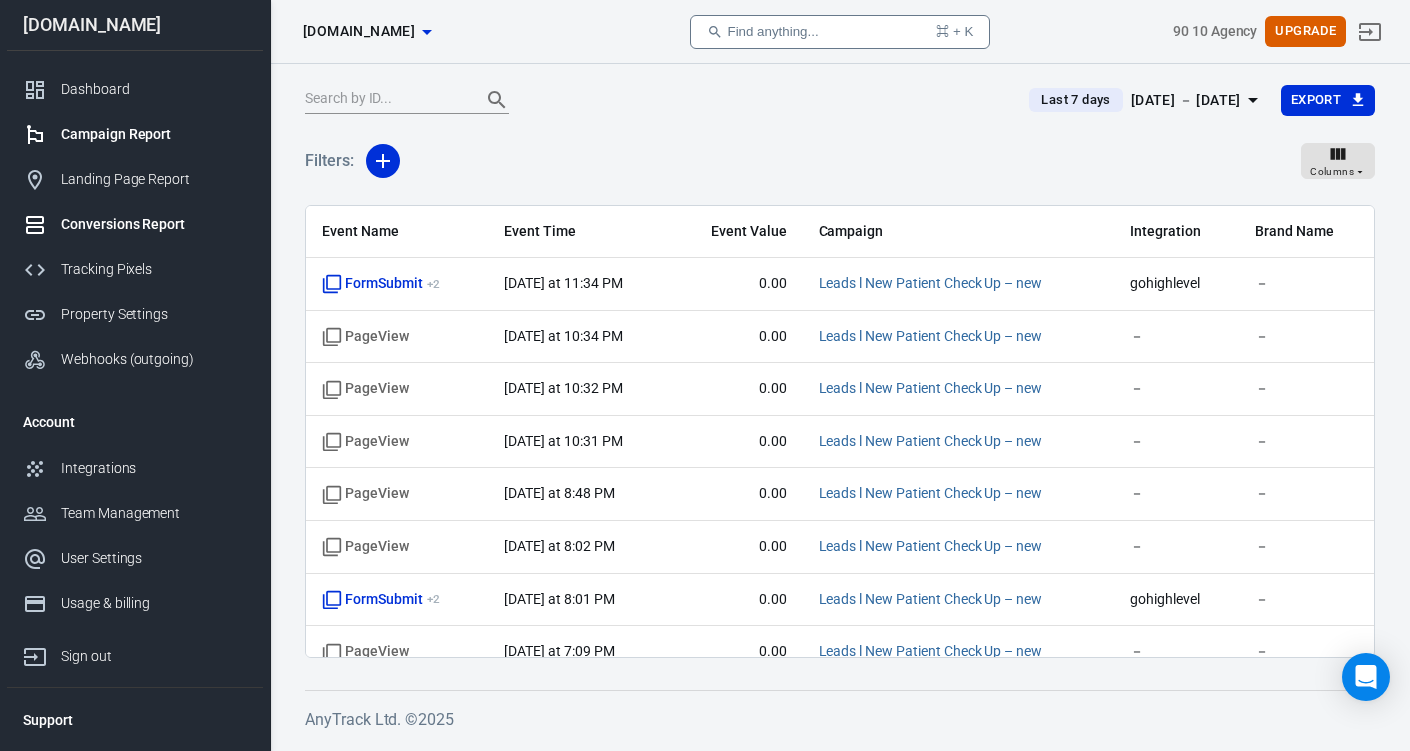 click on "Campaign Report" at bounding box center (154, 134) 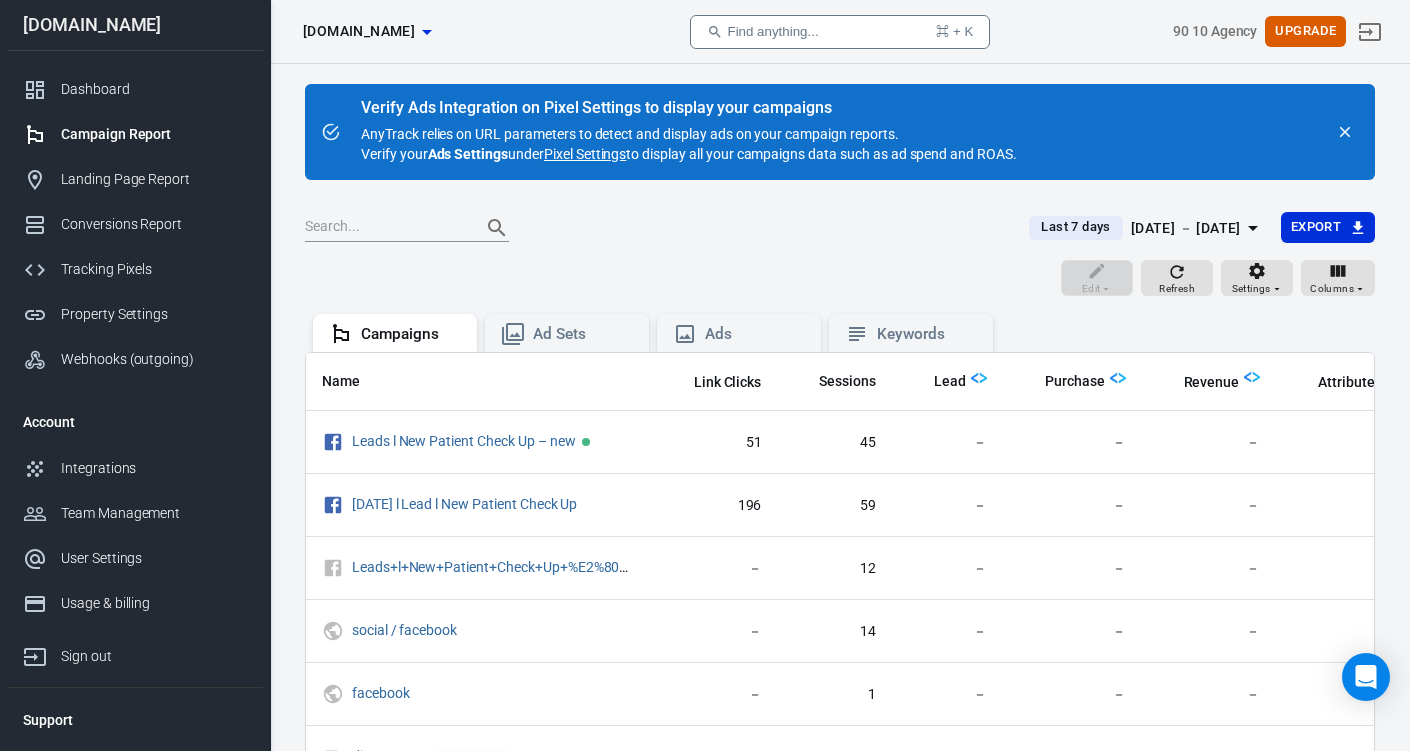 scroll, scrollTop: 0, scrollLeft: 596, axis: horizontal 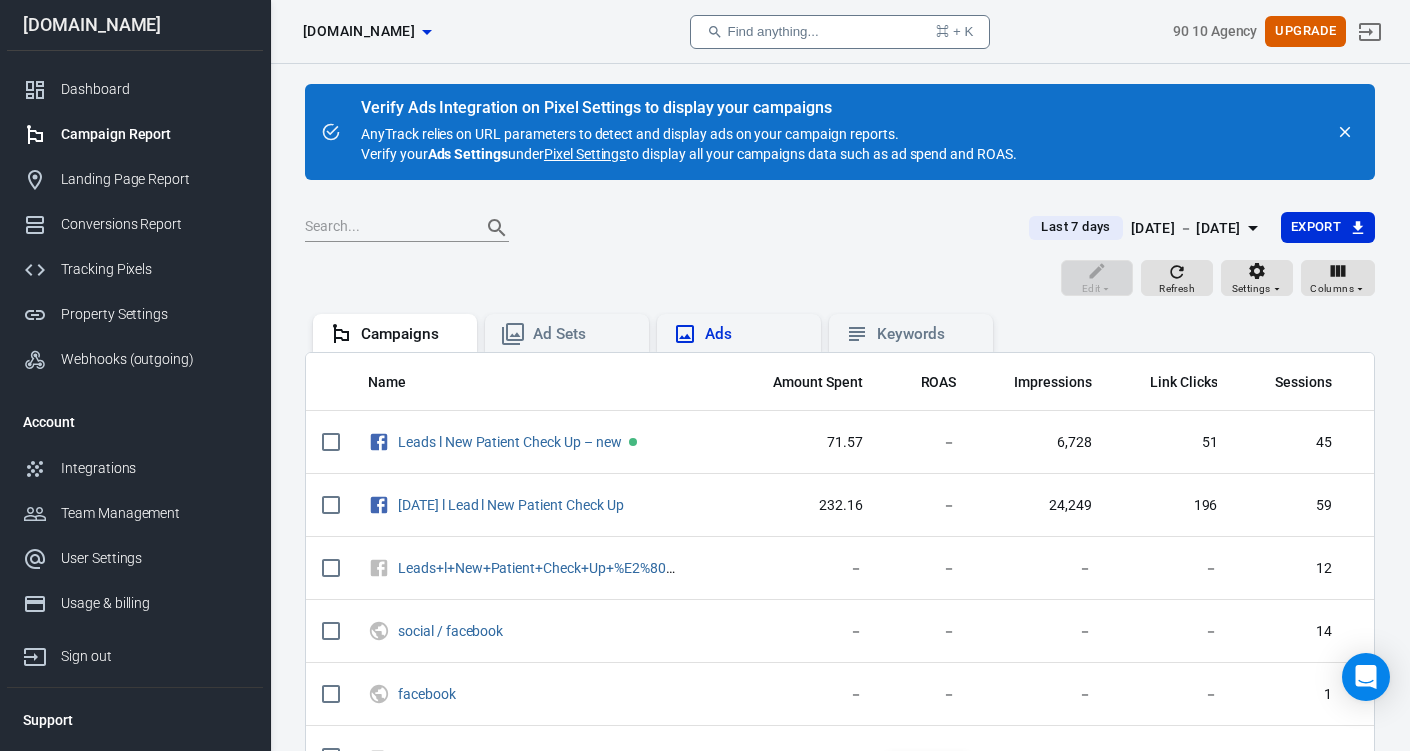 click on "Ads" at bounding box center [739, 333] 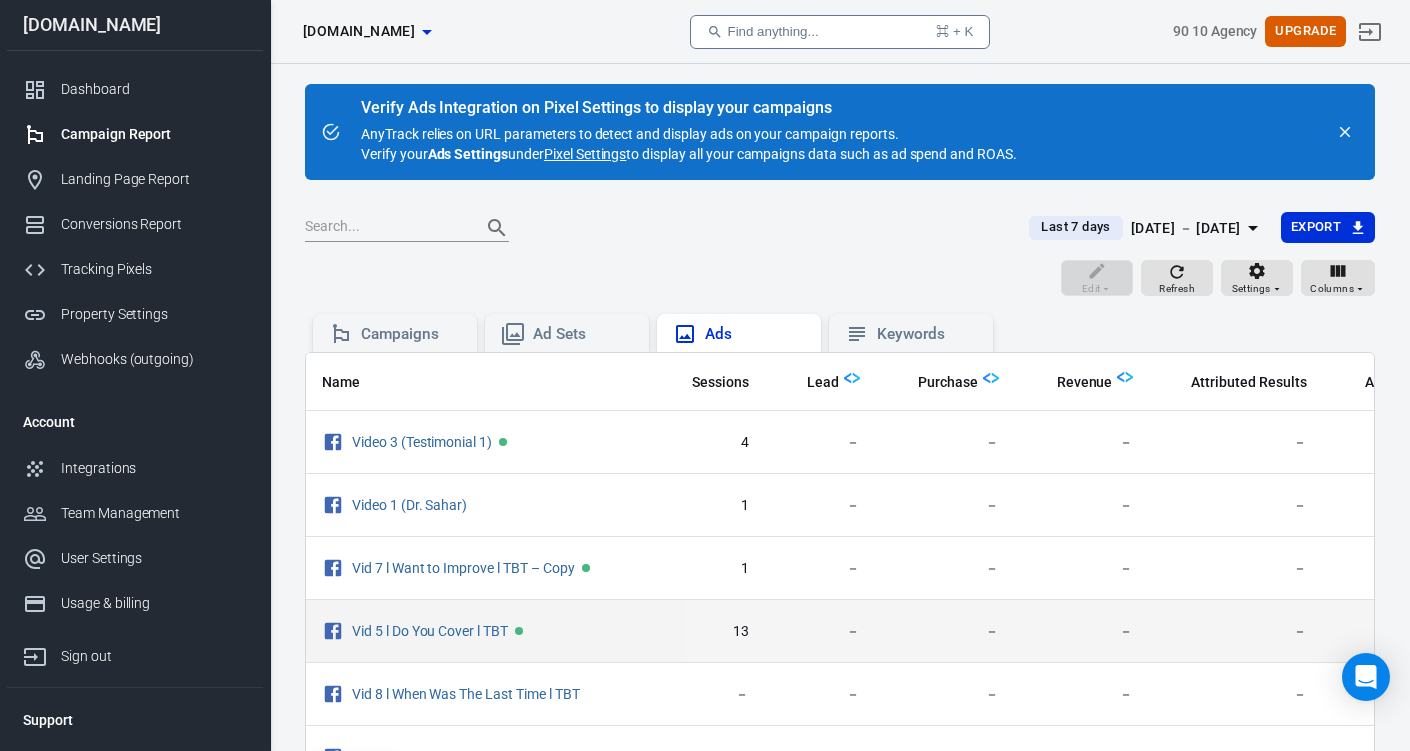 scroll, scrollTop: 0, scrollLeft: 588, axis: horizontal 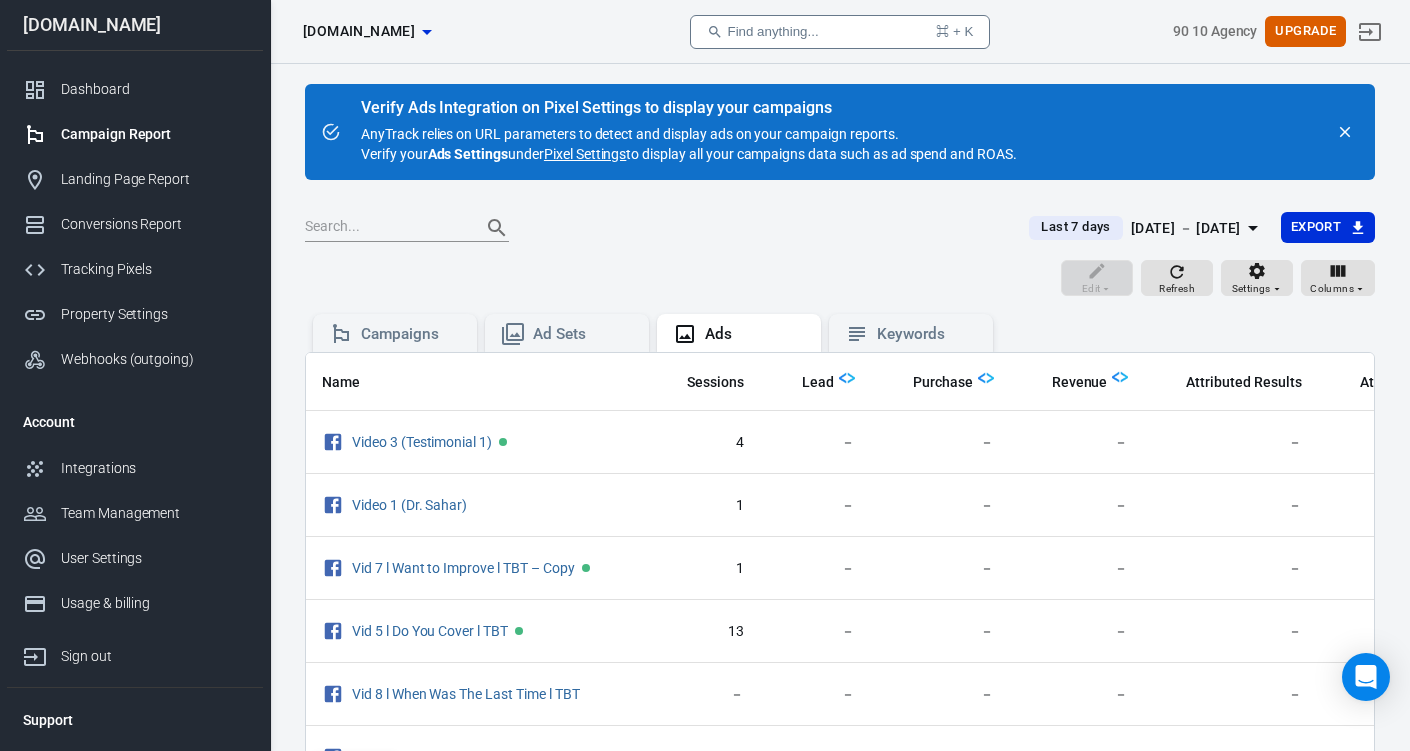 click at bounding box center (847, 378) 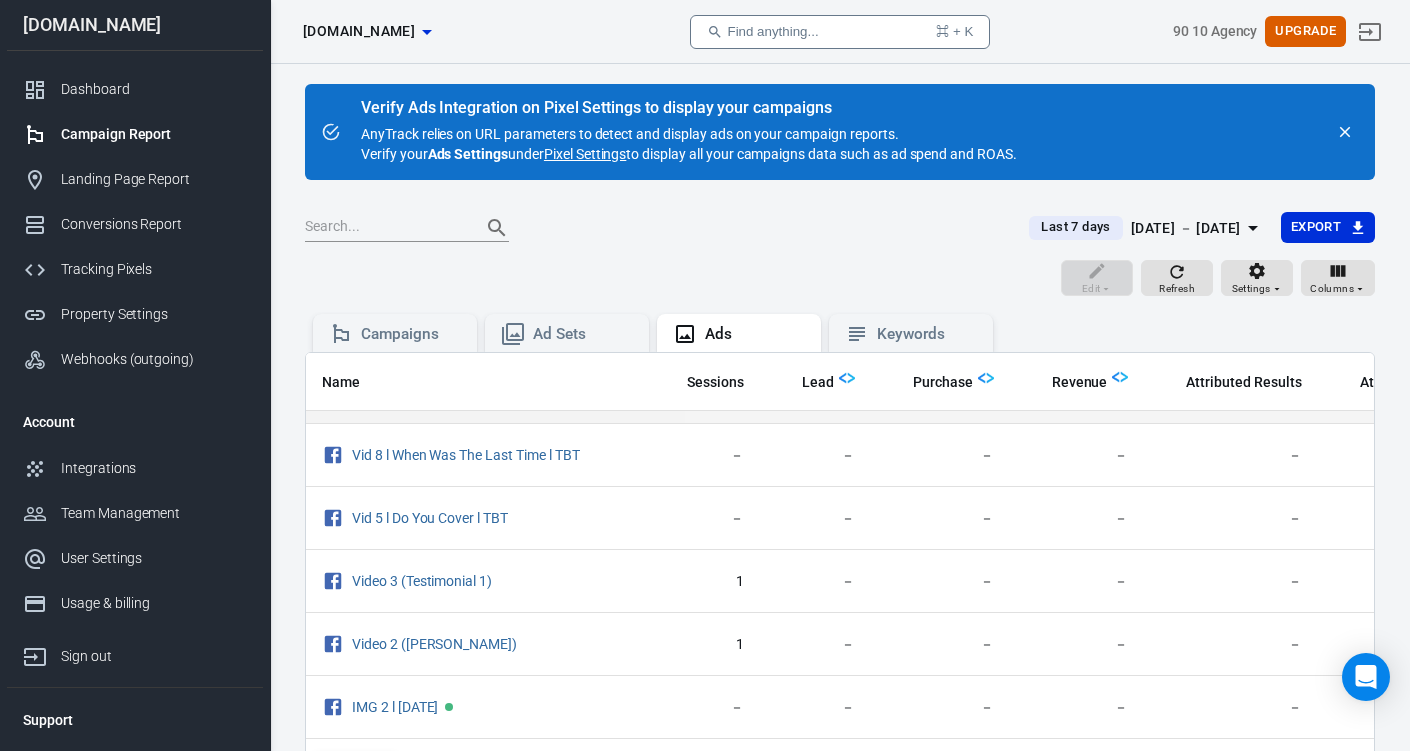 scroll, scrollTop: 0, scrollLeft: 588, axis: horizontal 